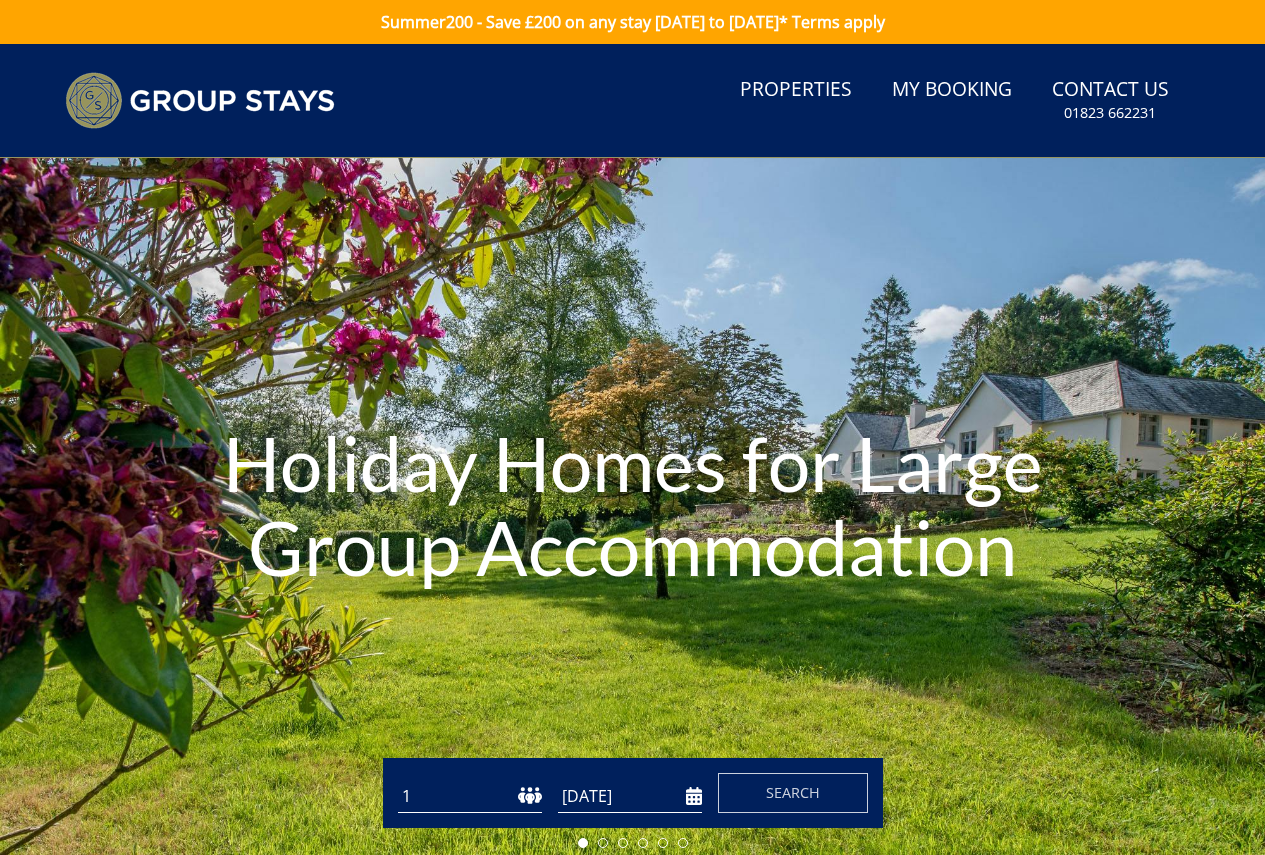 scroll, scrollTop: 0, scrollLeft: 0, axis: both 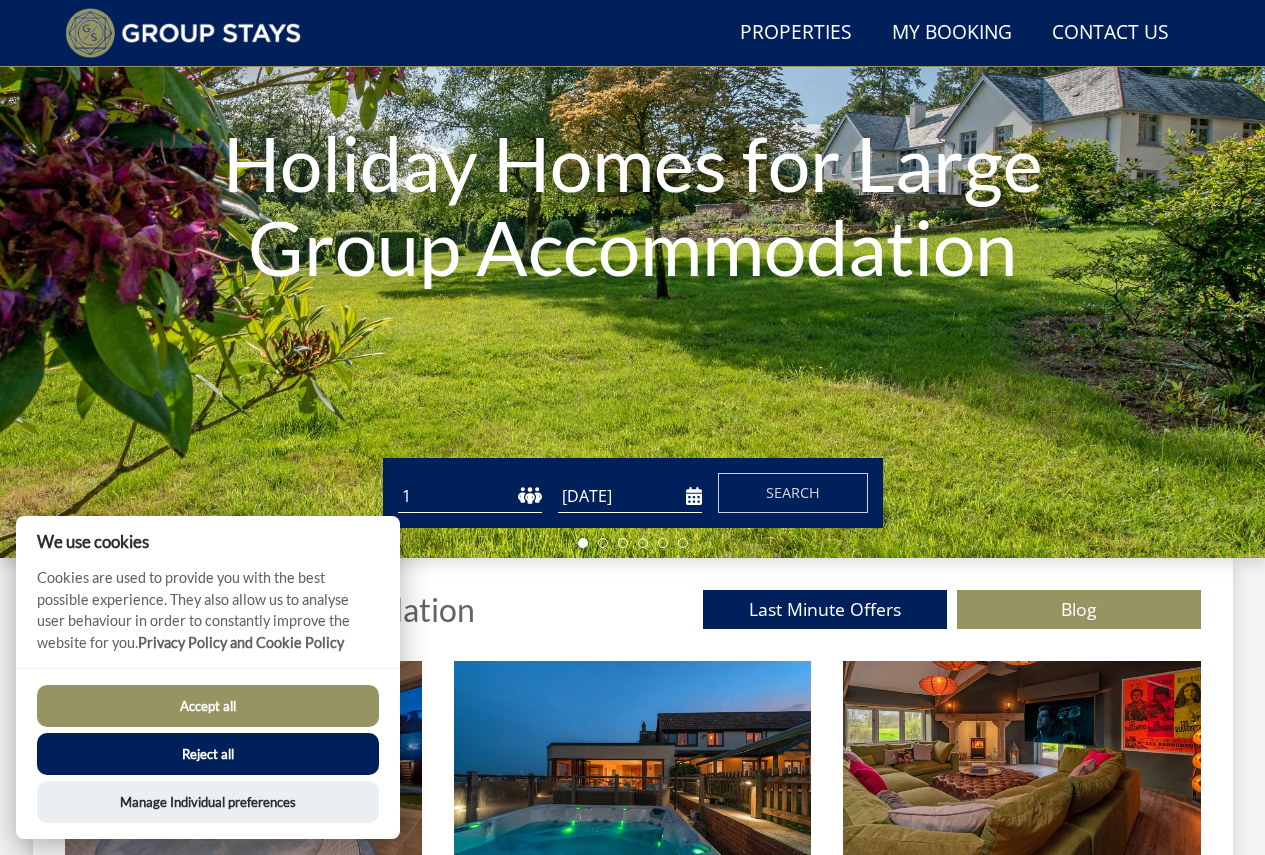 click on "1
2
3
4
5
6
7
8
9
10
11
12
13
14
15
16
17
18
19
20
21
22
23
24
25
26
27
28
29
30
31
32
33
34
35
36
37
38
39
40
41
42
43
44
45
46
47
48
49
50" at bounding box center [470, 496] 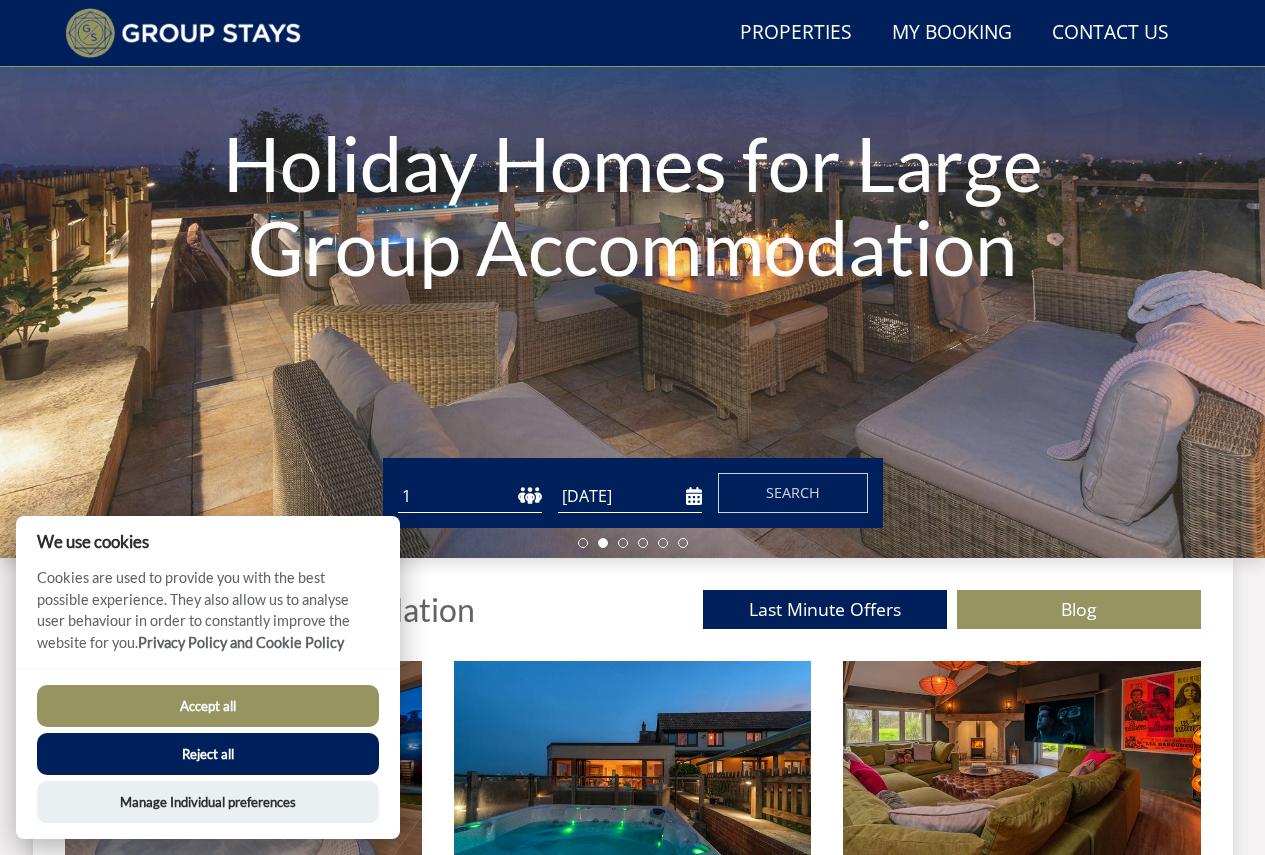 select on "12" 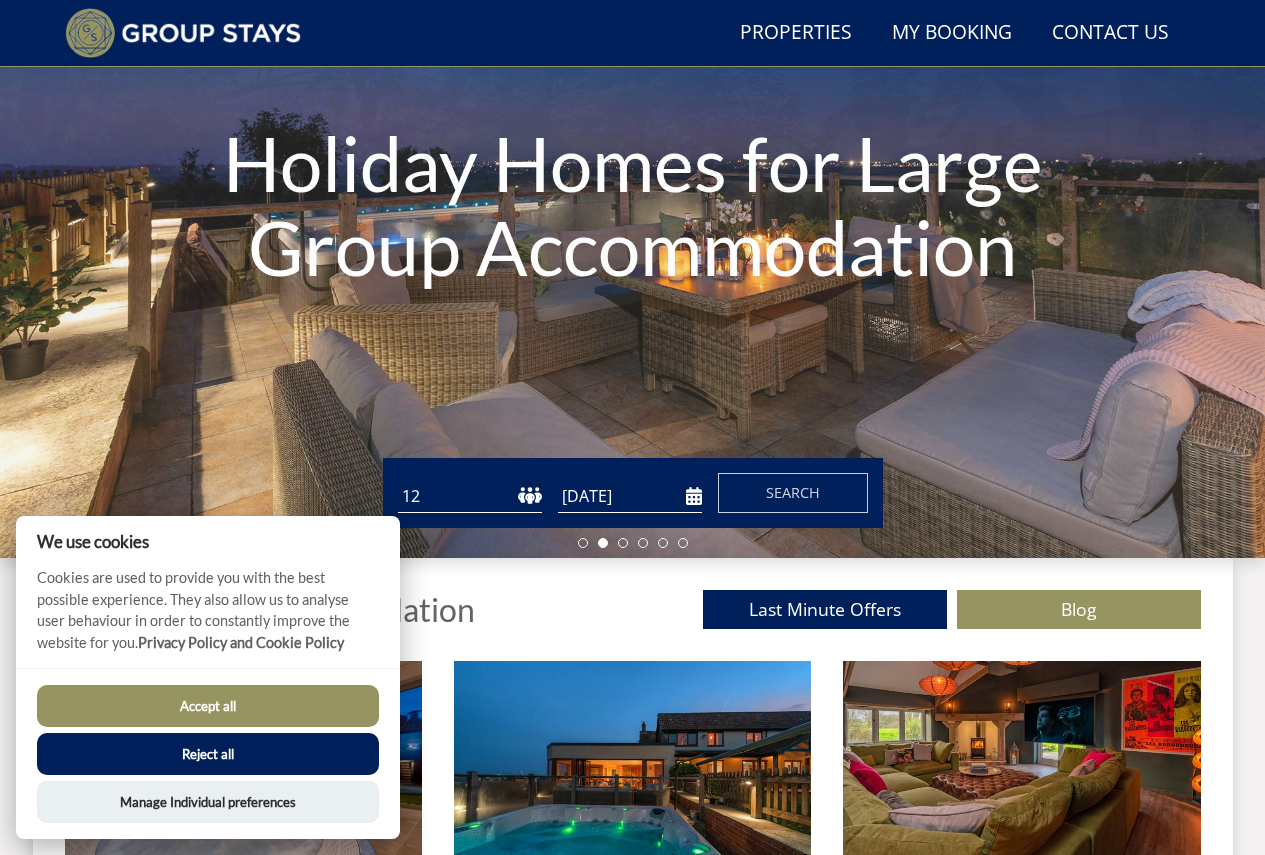 click on "1
2
3
4
5
6
7
8
9
10
11
12
13
14
15
16
17
18
19
20
21
22
23
24
25
26
27
28
29
30
31
32
33
34
35
36
37
38
39
40
41
42
43
44
45
46
47
48
49
50" at bounding box center (470, 496) 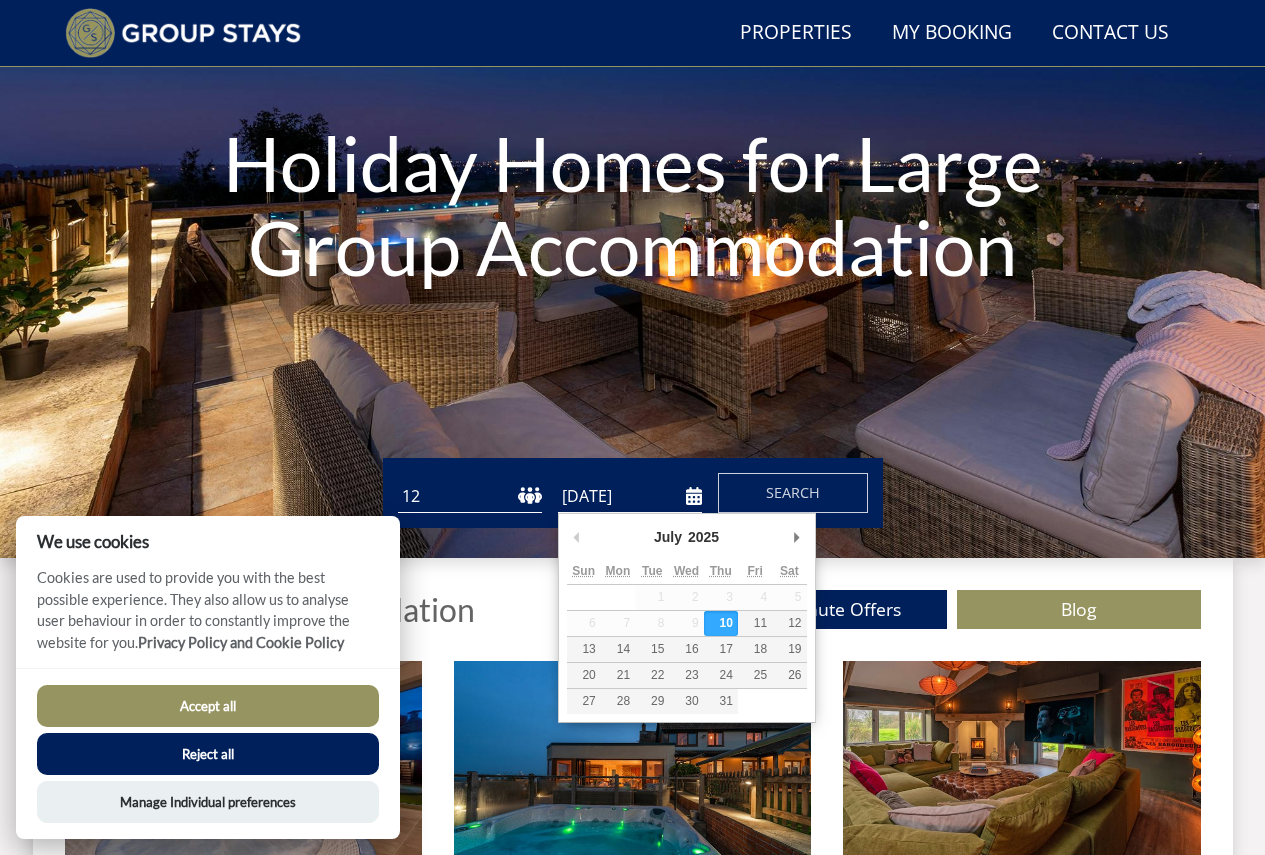 click on "[DATE]" at bounding box center (630, 496) 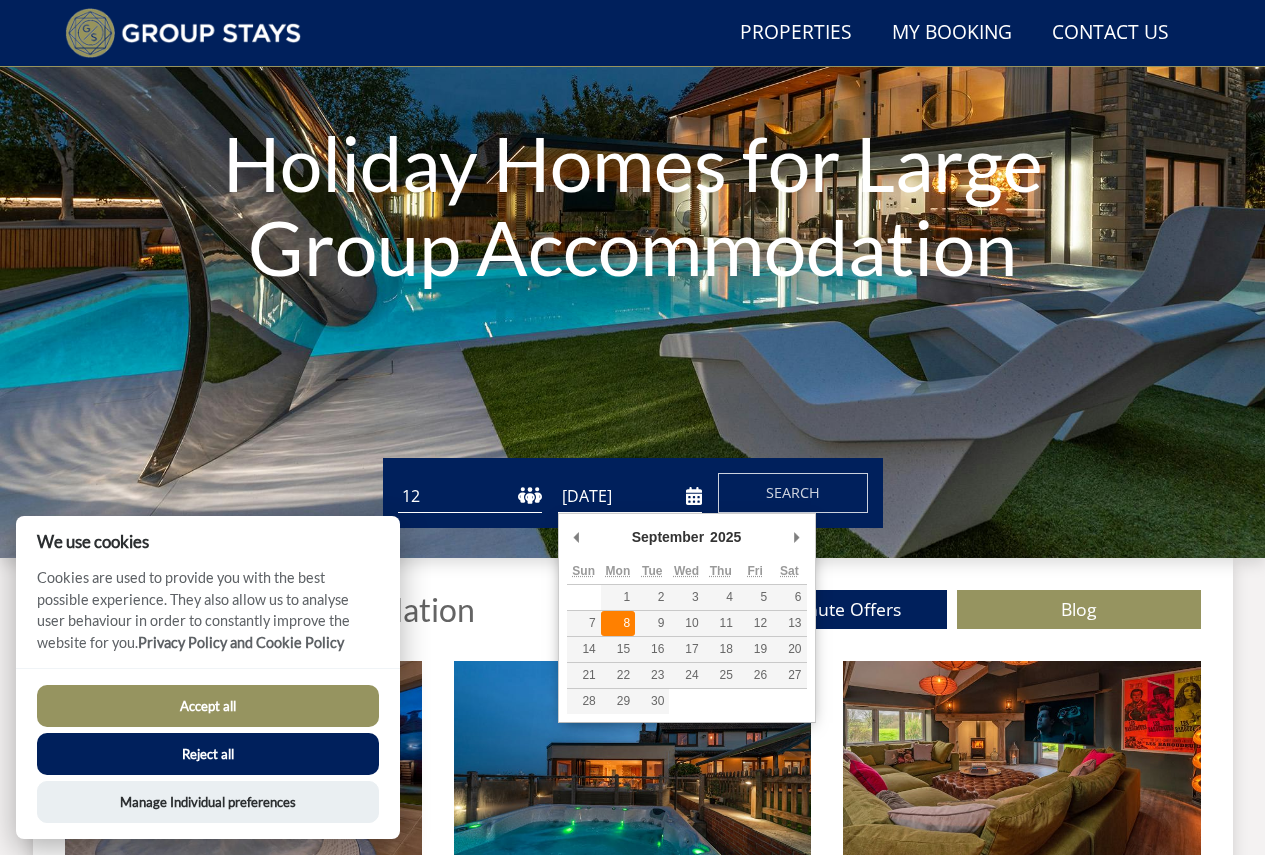 type on "[DATE]" 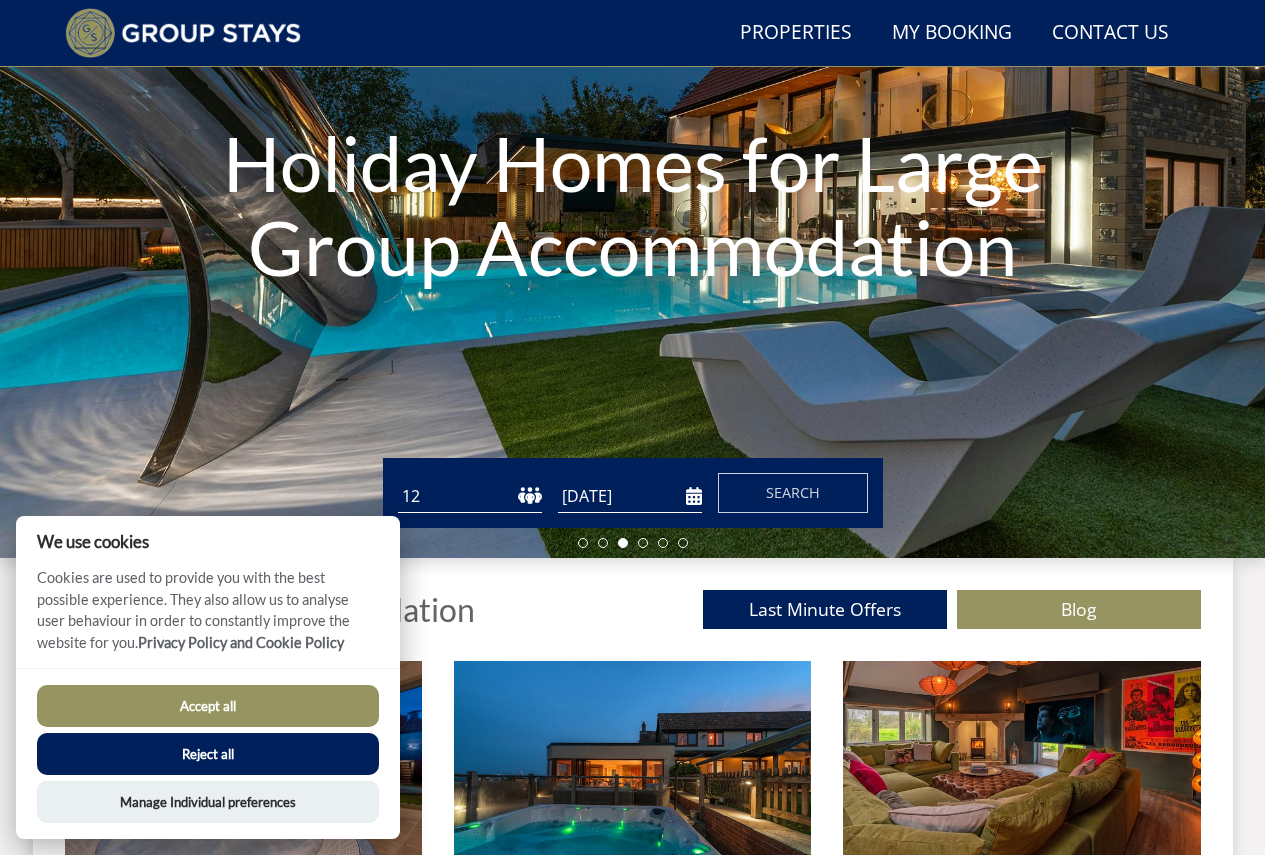 click on "Reject all" at bounding box center [208, 754] 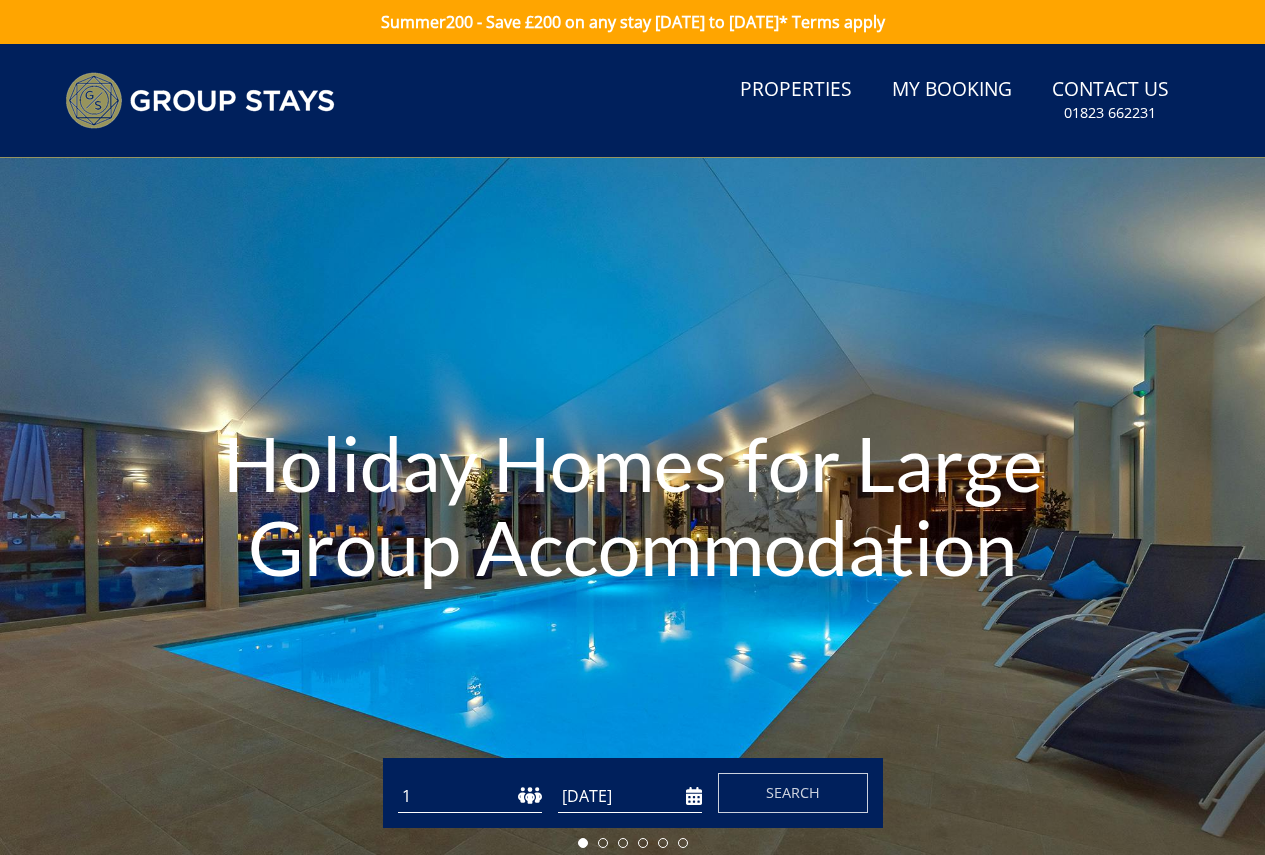 scroll, scrollTop: 300, scrollLeft: 0, axis: vertical 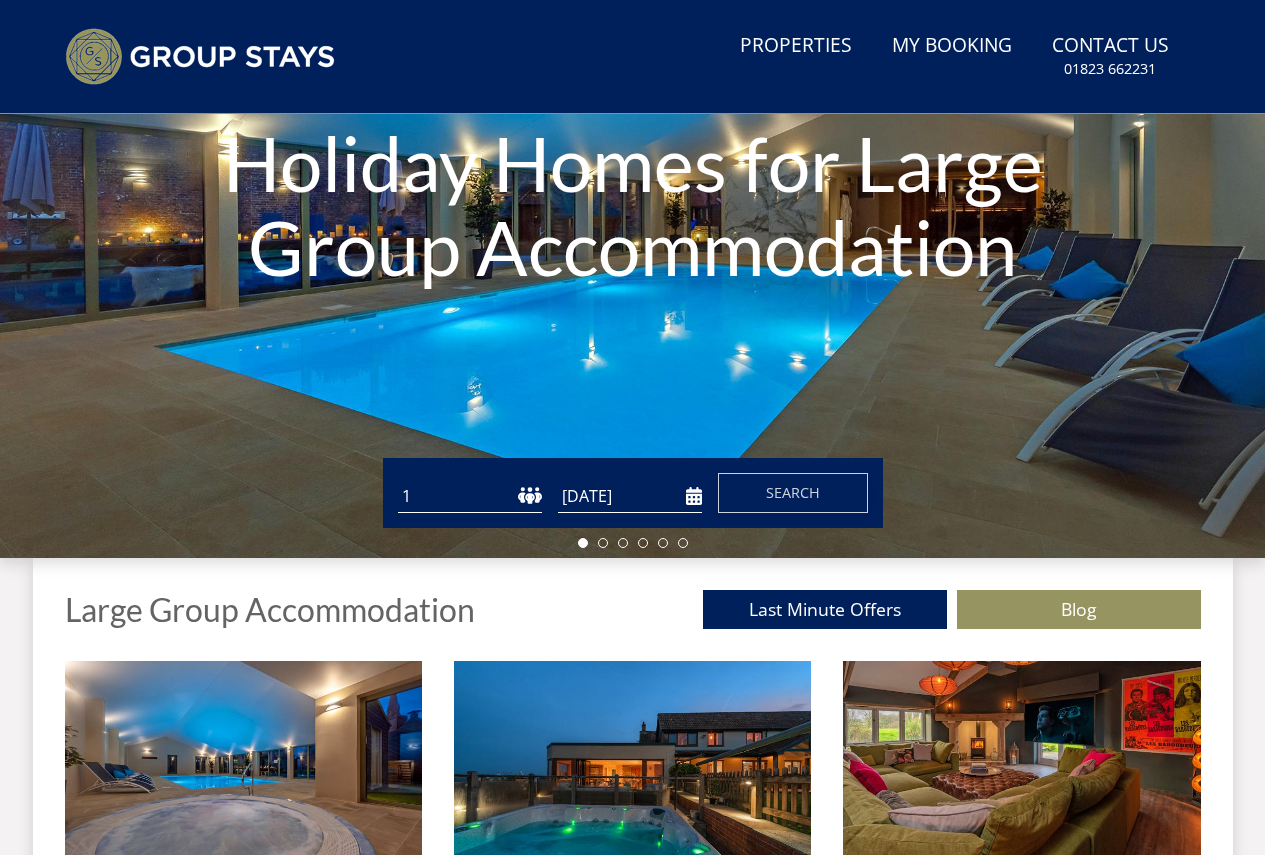 click on "Search" at bounding box center [793, 492] 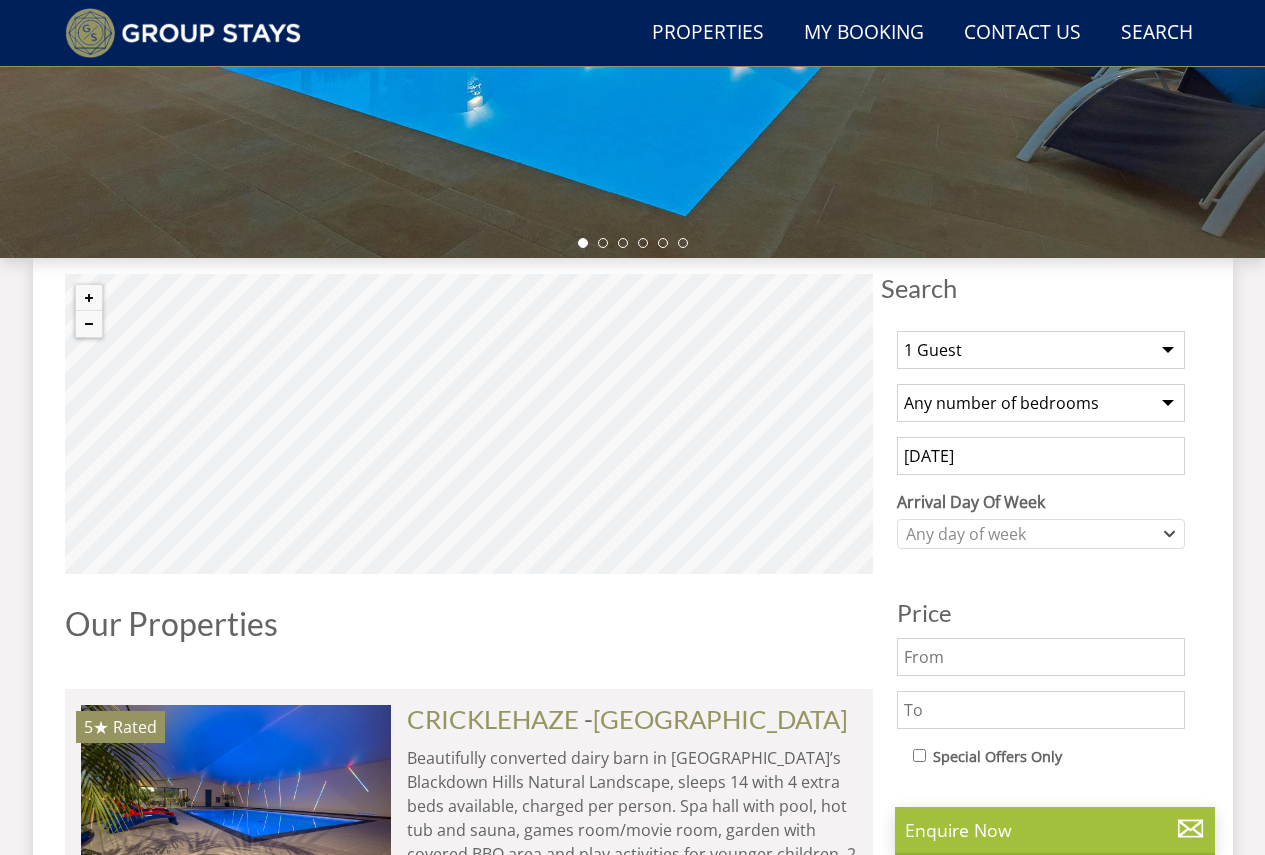scroll, scrollTop: 453, scrollLeft: 0, axis: vertical 